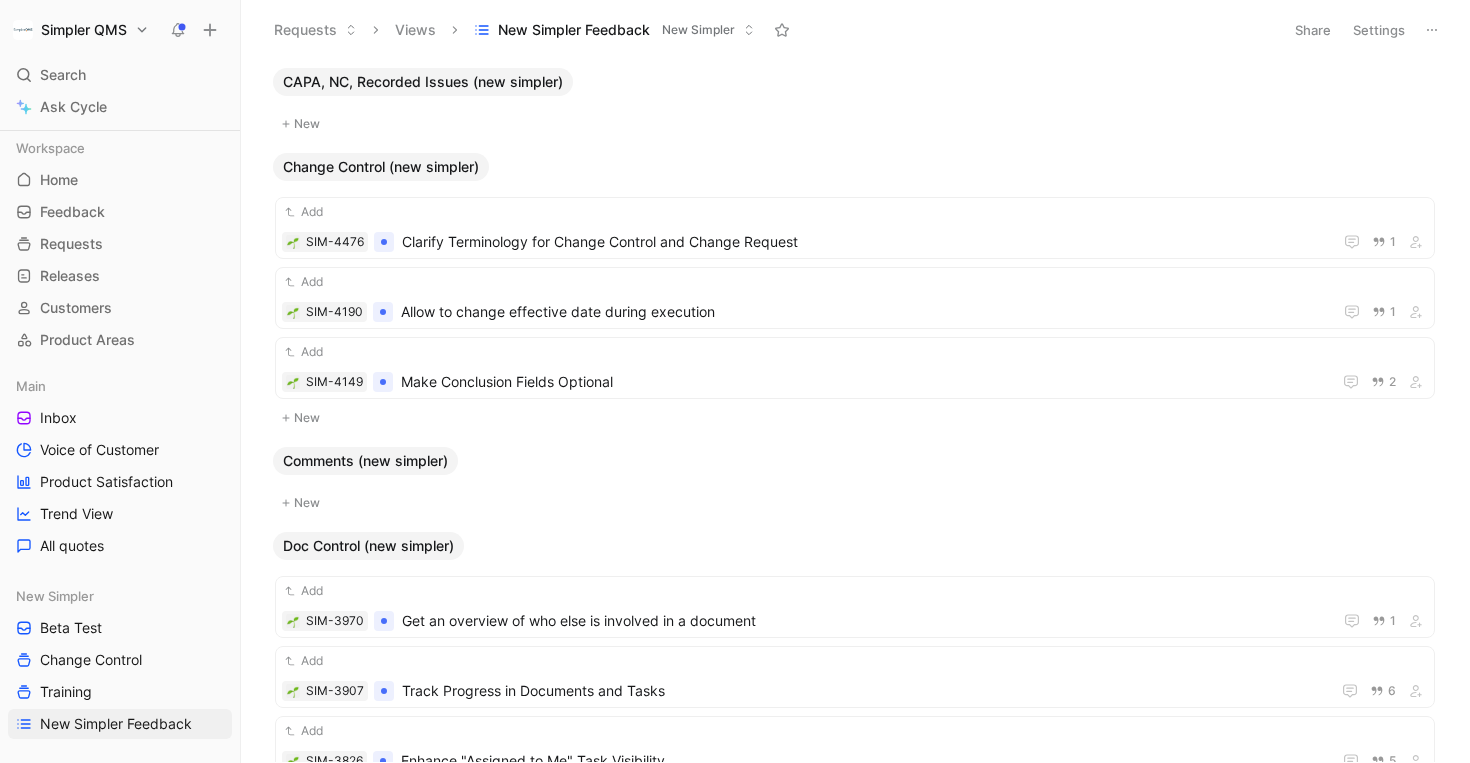 scroll, scrollTop: 0, scrollLeft: 0, axis: both 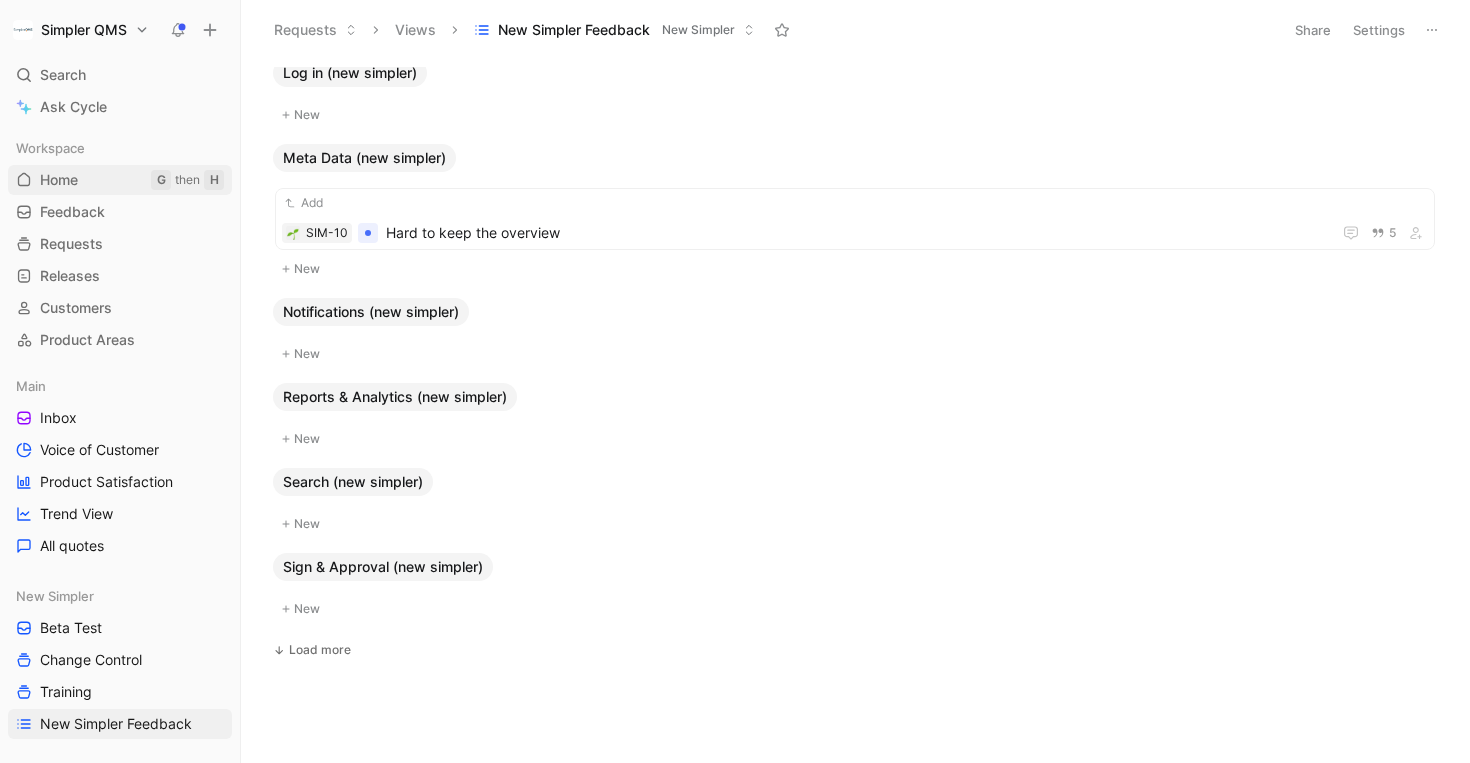 click on "Home" at bounding box center [59, 180] 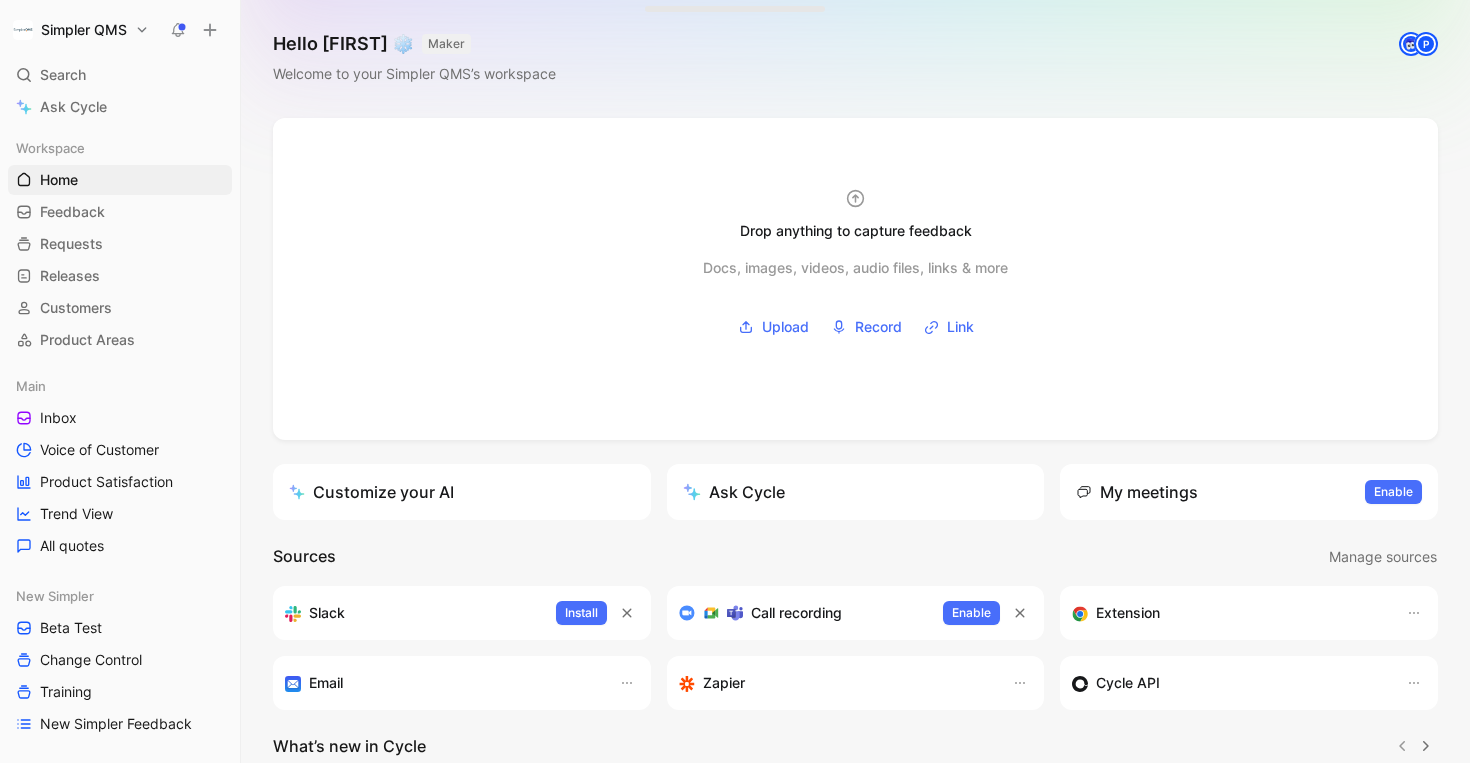 click at bounding box center [178, 30] 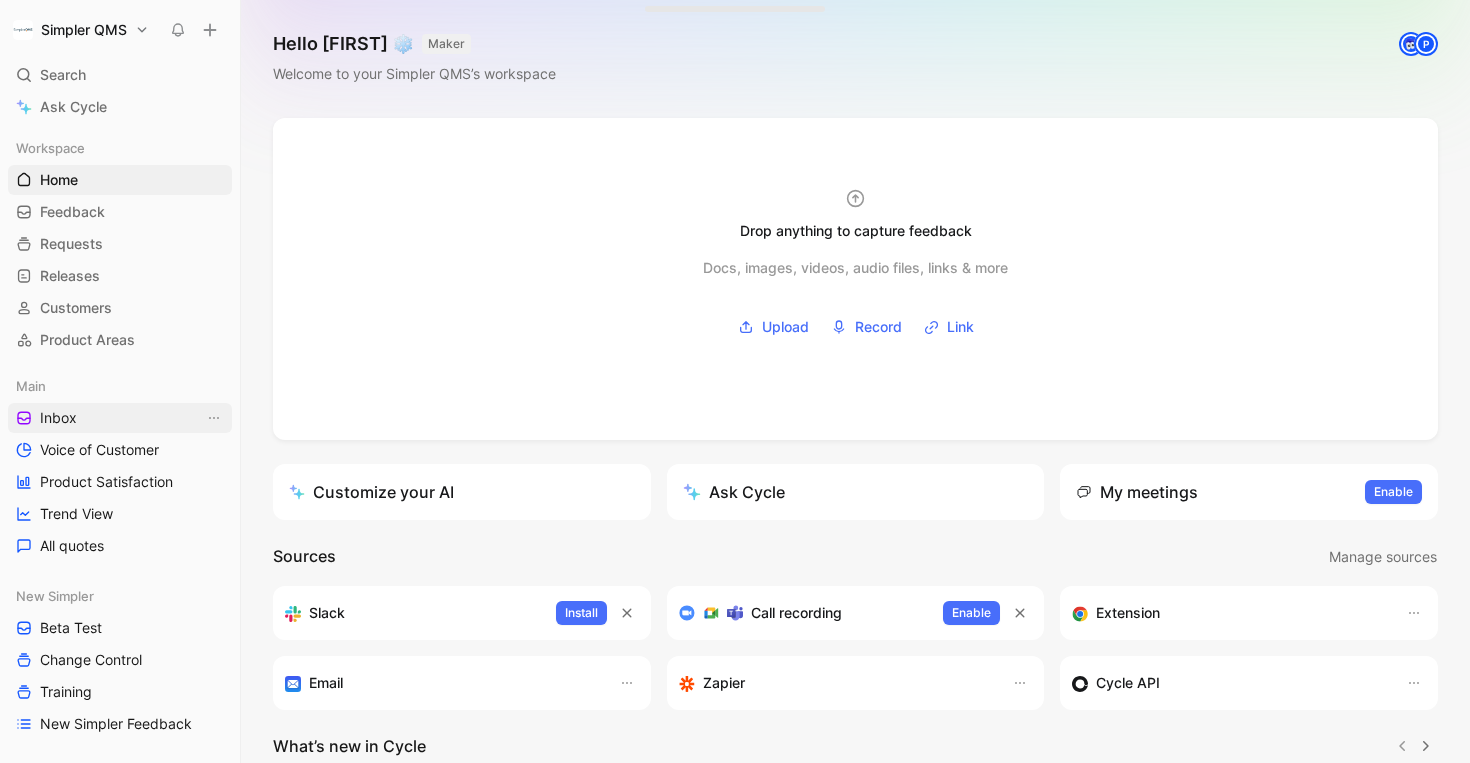 click on "Inbox" at bounding box center (120, 418) 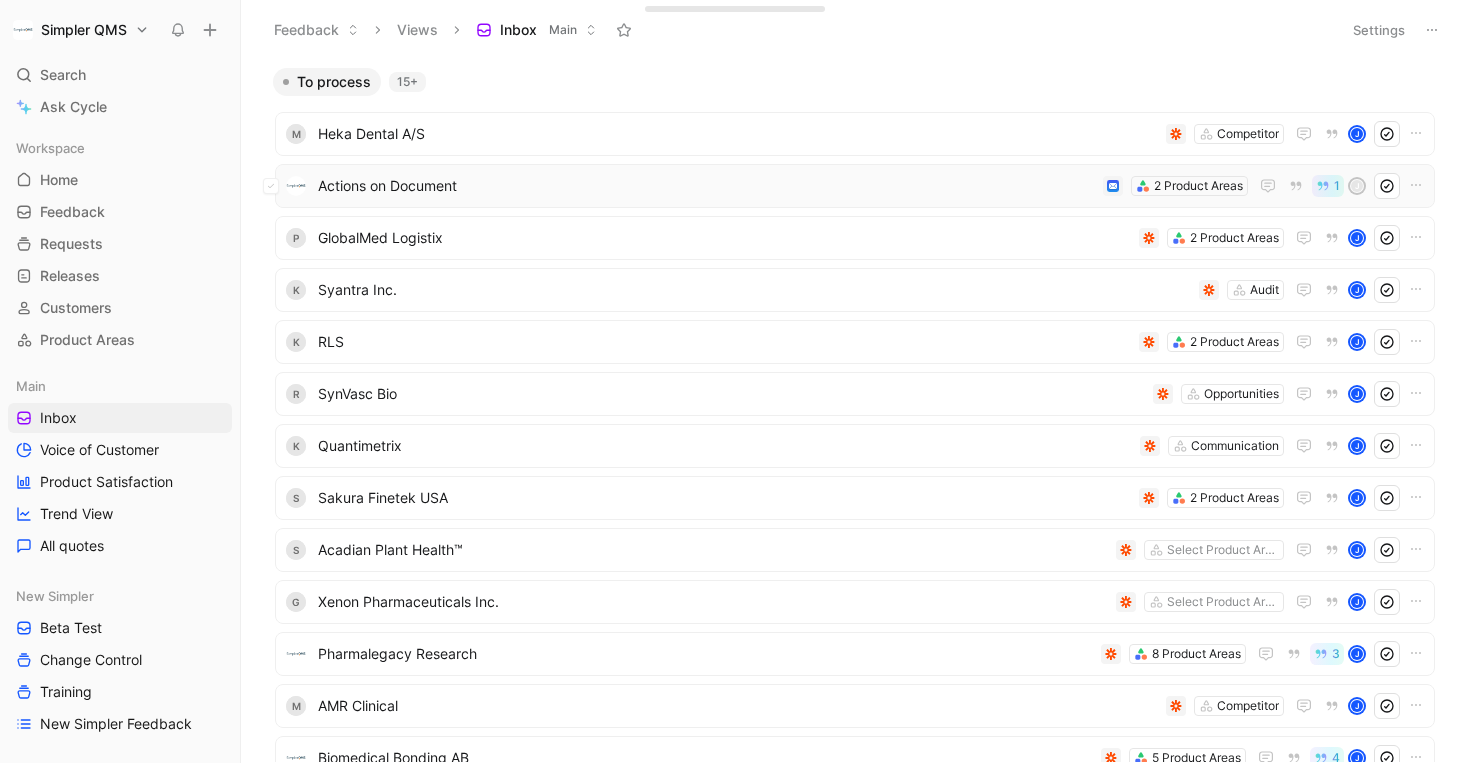 click on "Actions on Document" at bounding box center (706, 186) 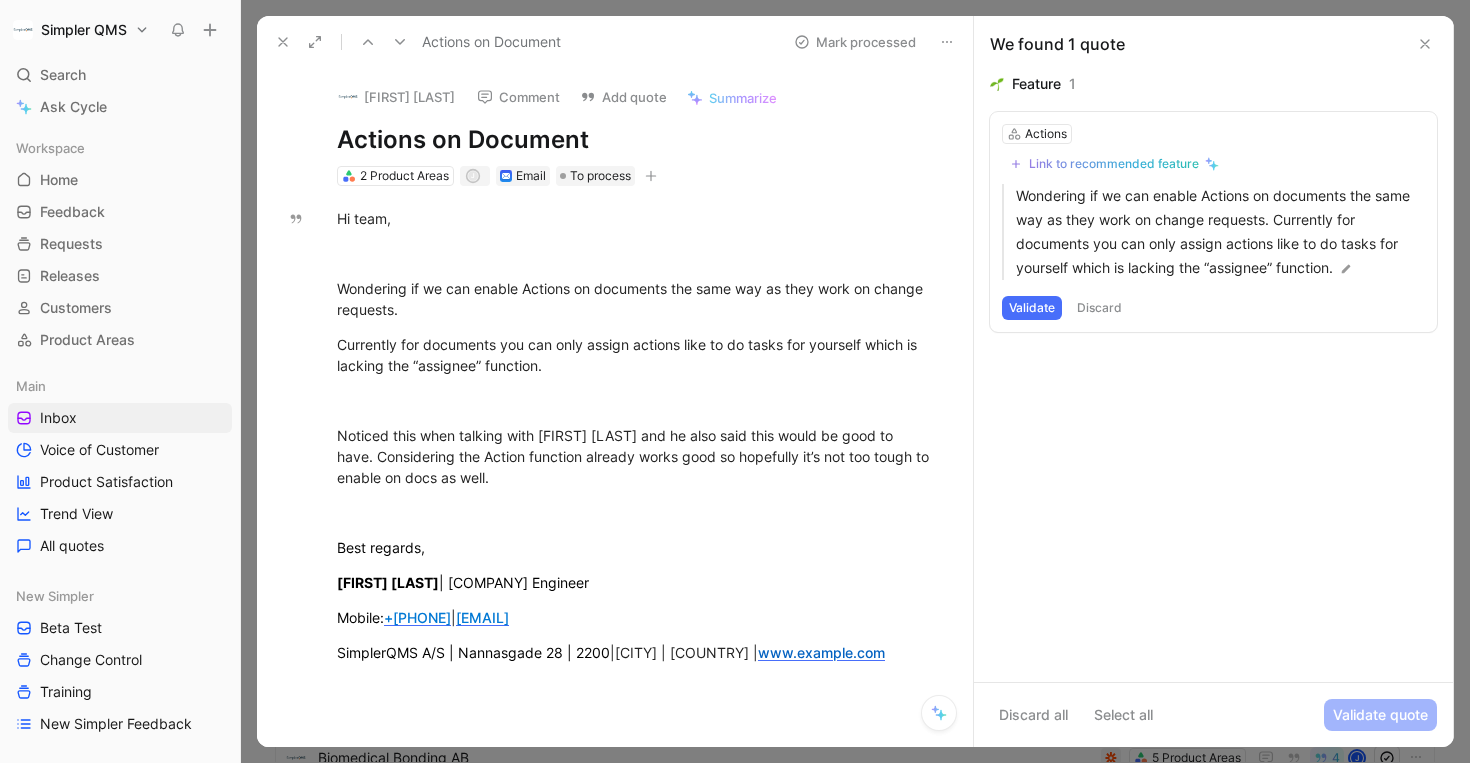 click at bounding box center (855, 381) 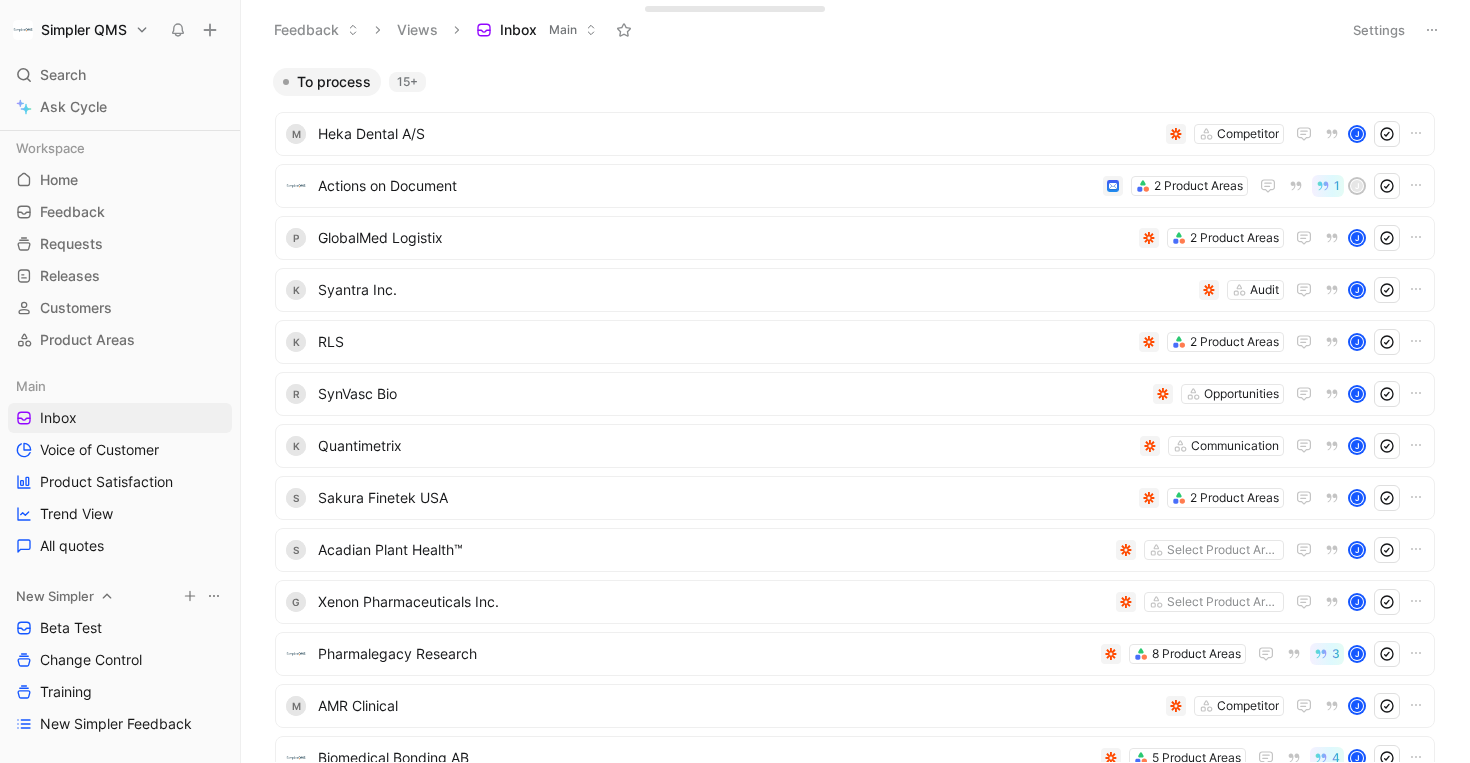scroll, scrollTop: 130, scrollLeft: 0, axis: vertical 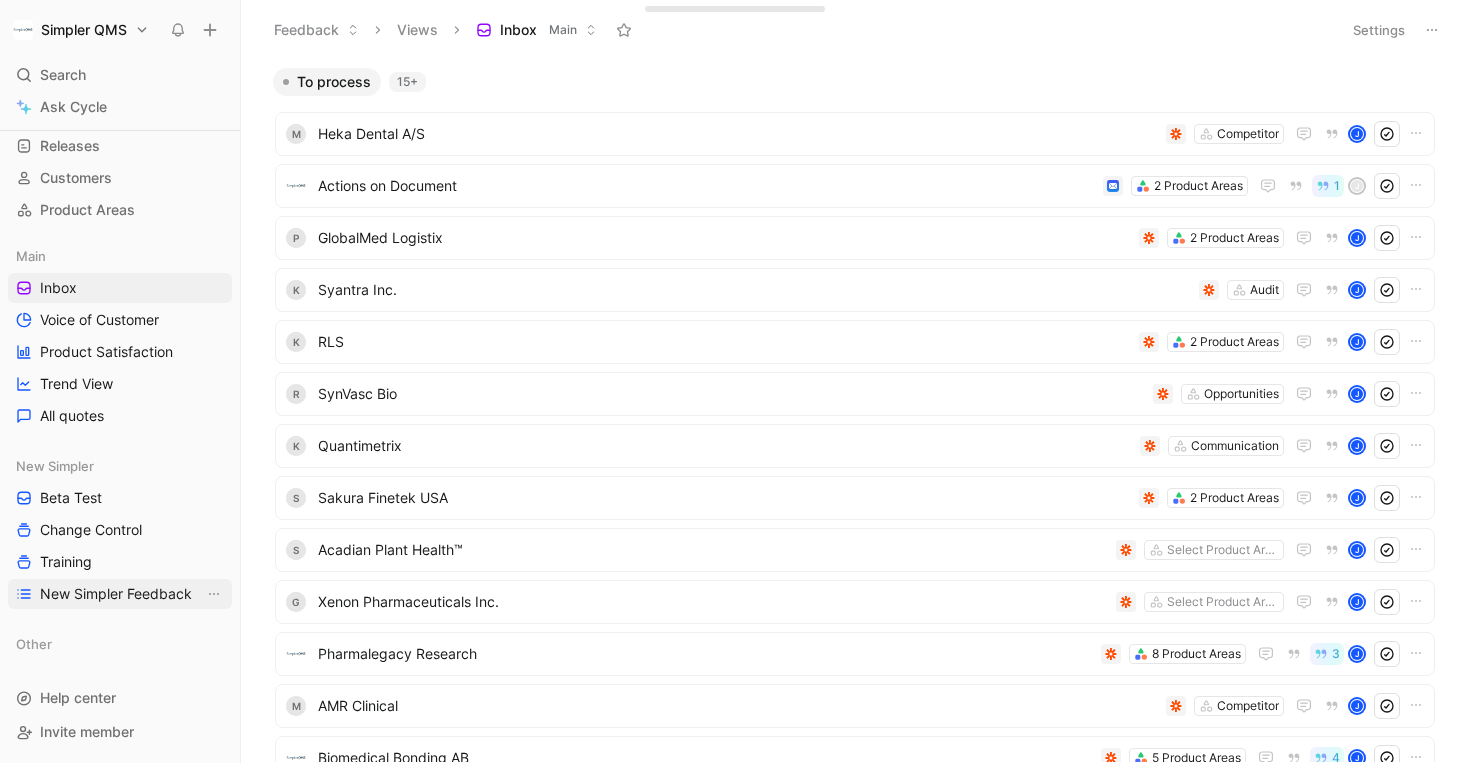 click on "New Simpler Feedback" at bounding box center [116, 594] 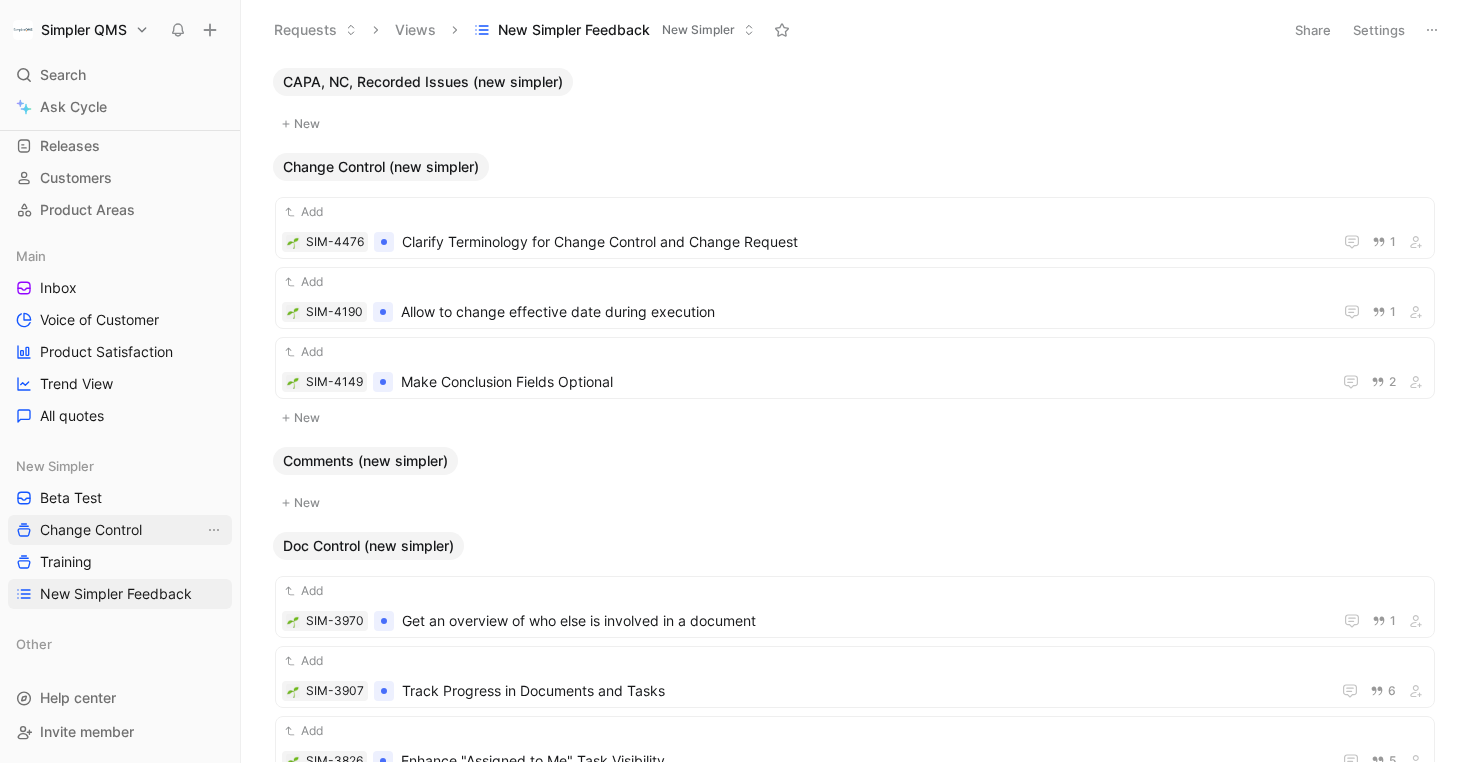 click on "Change Control" at bounding box center (91, 530) 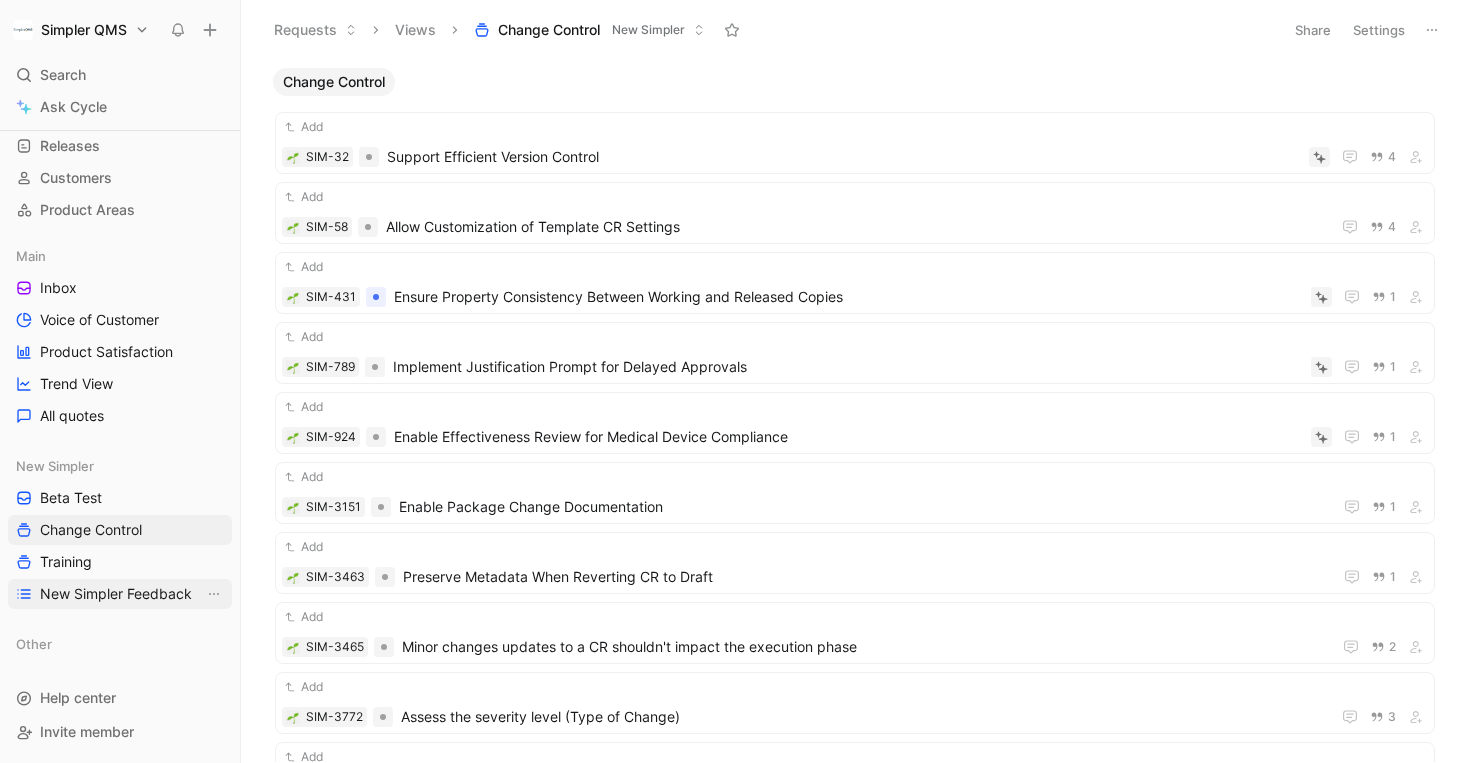 click on "New Simpler Feedback" at bounding box center [120, 594] 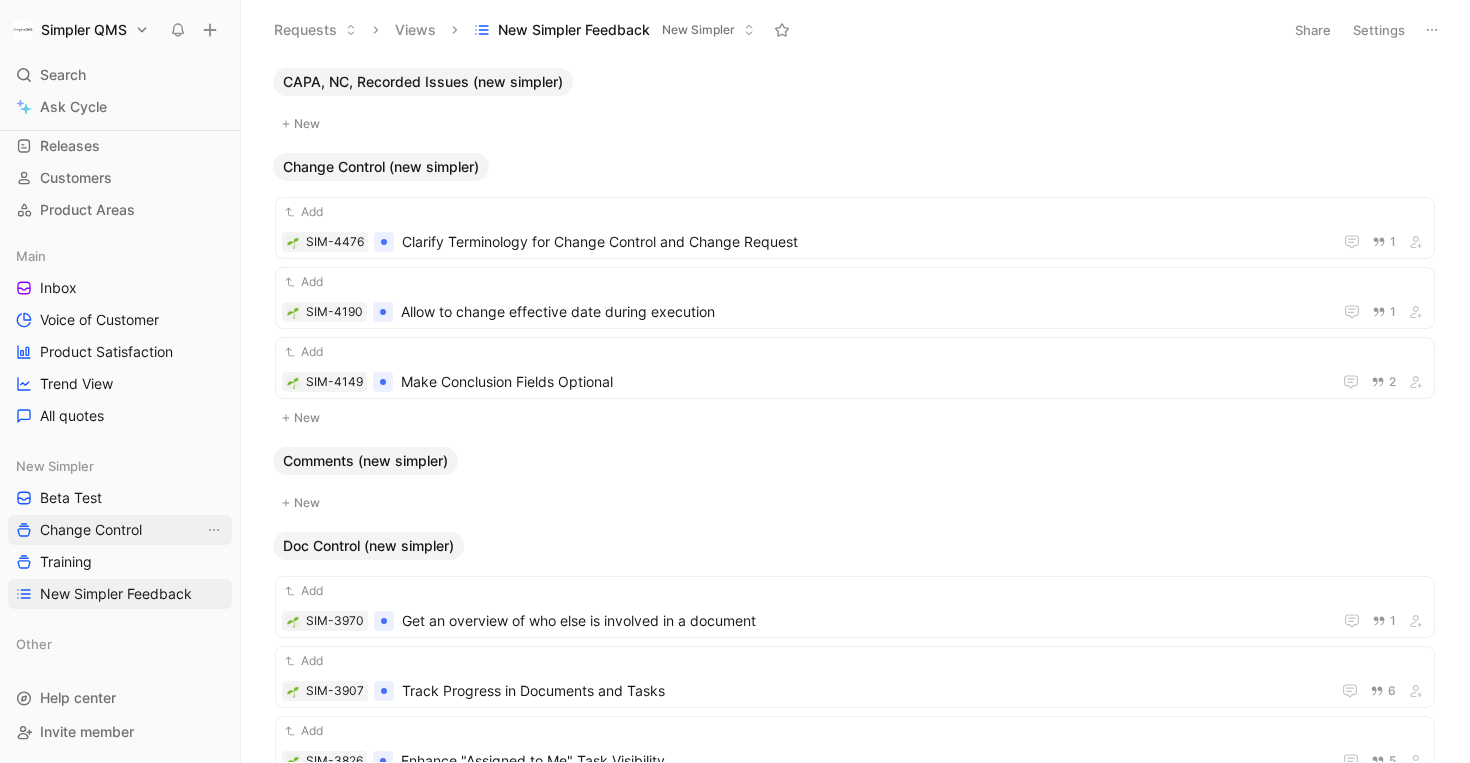 click on "Change Control" at bounding box center (91, 530) 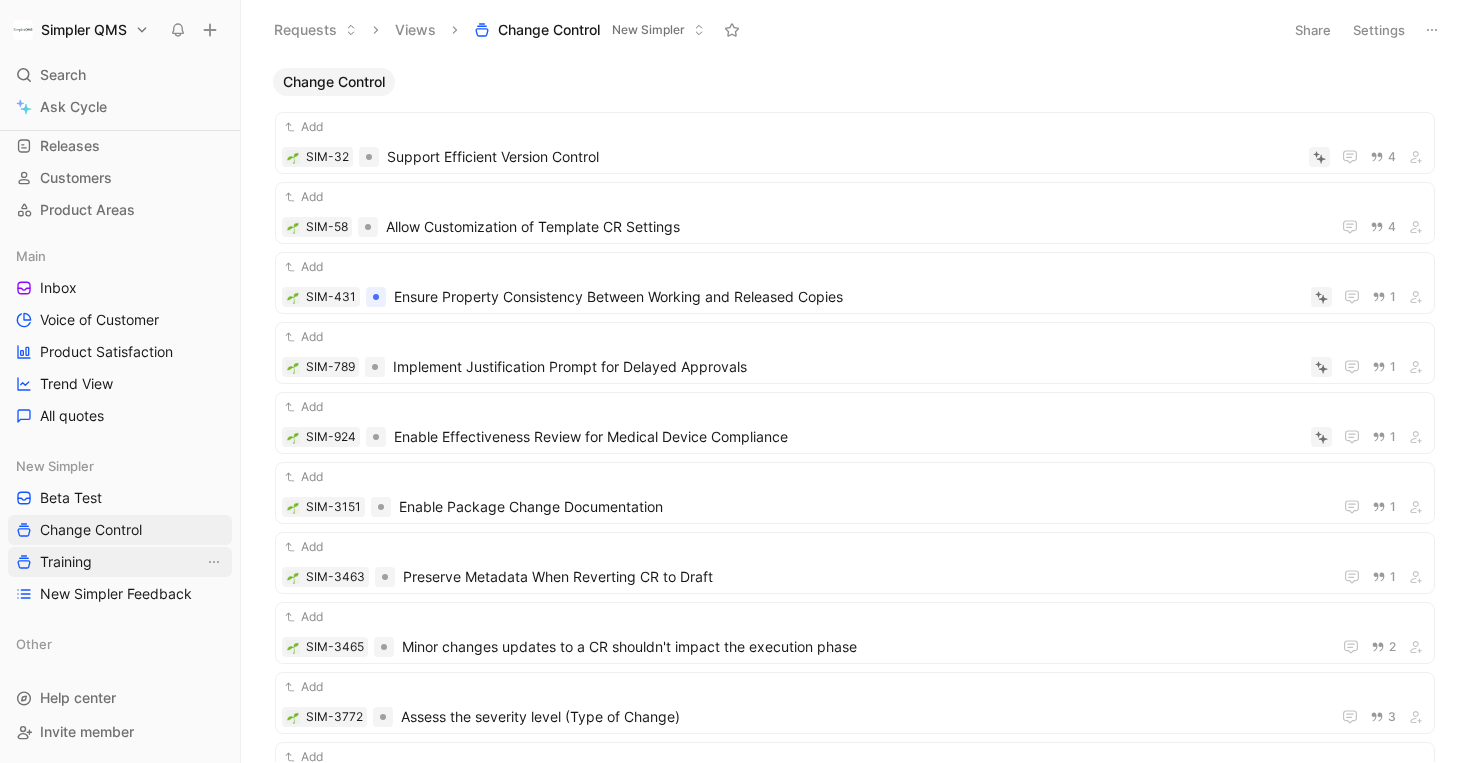 click on "Training" at bounding box center (120, 562) 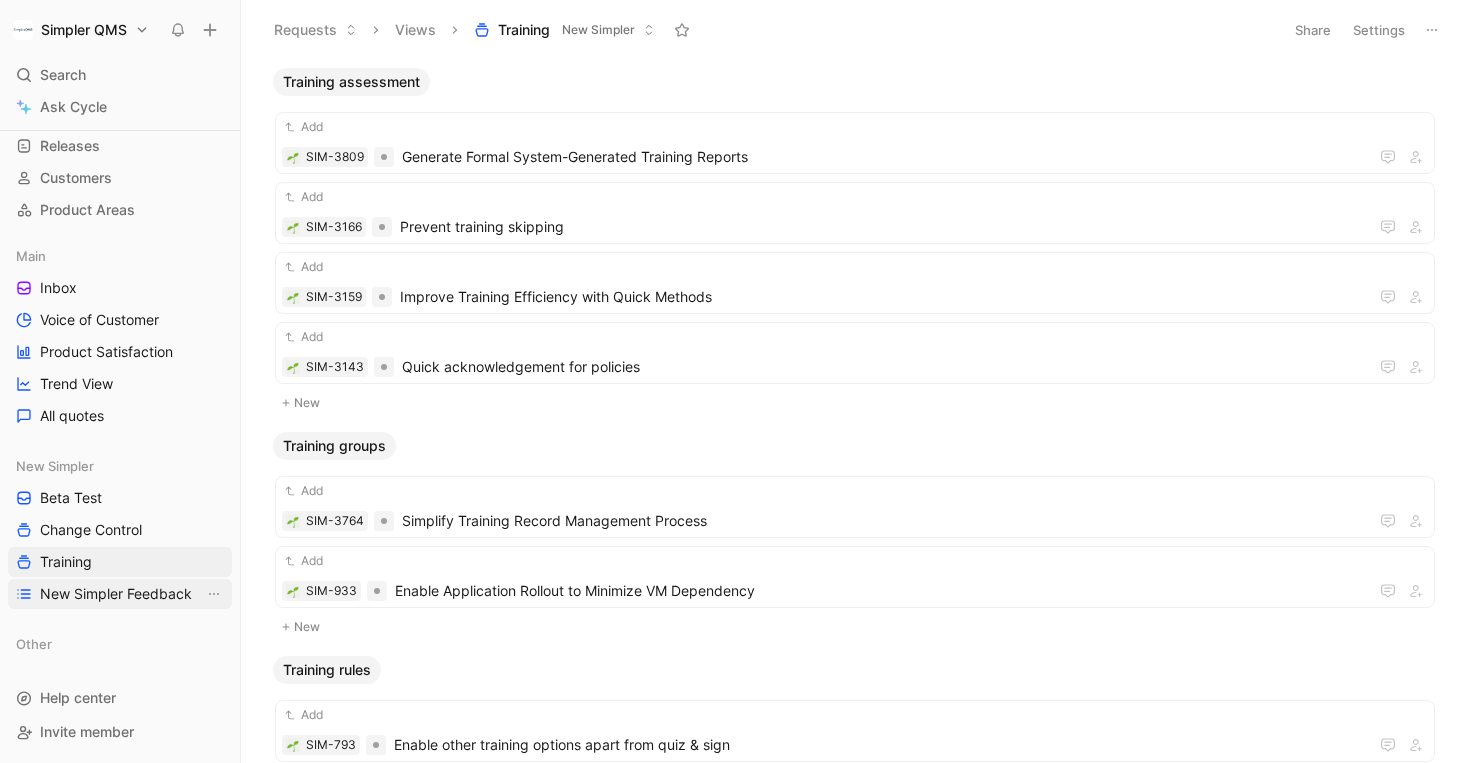 click on "New Simpler Feedback" at bounding box center [116, 594] 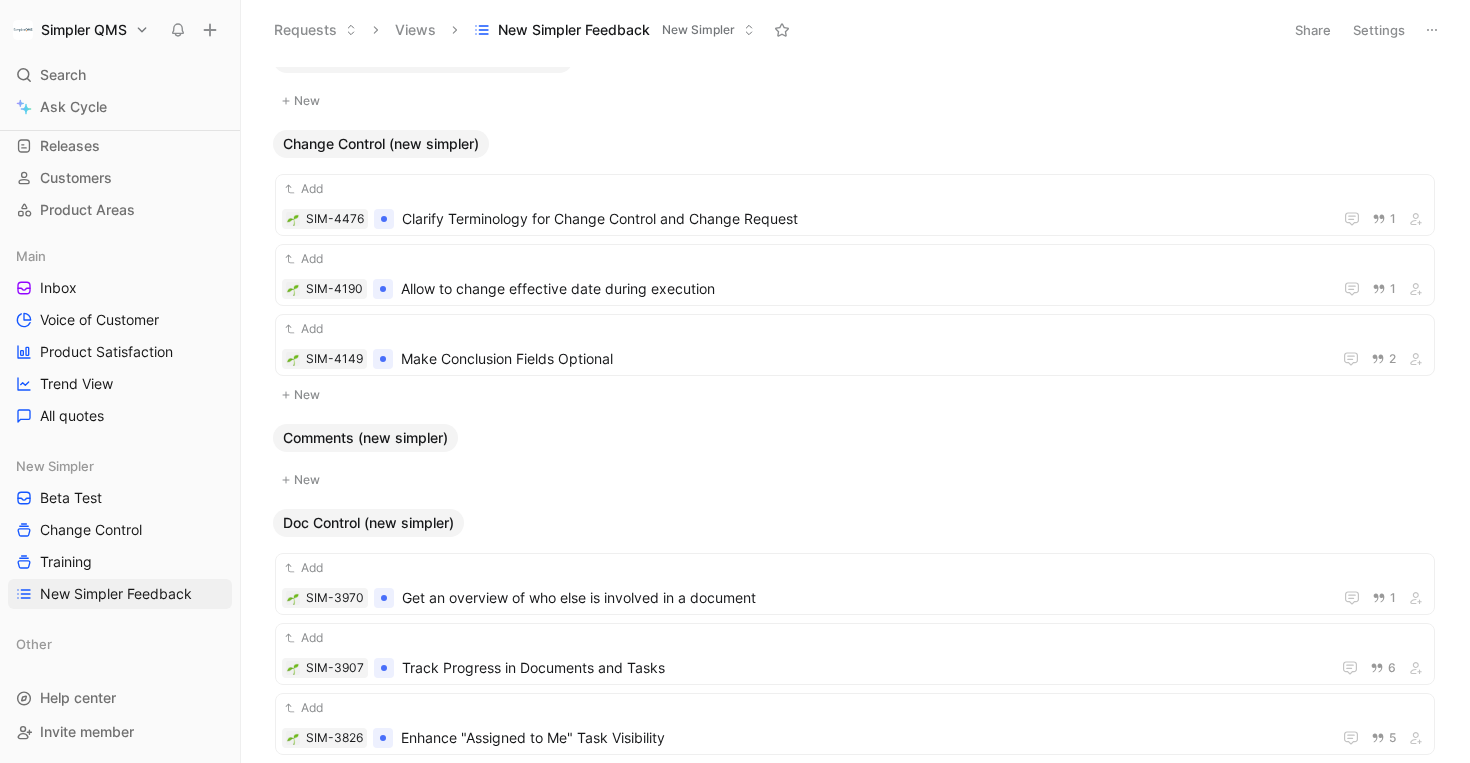 scroll, scrollTop: 26, scrollLeft: 0, axis: vertical 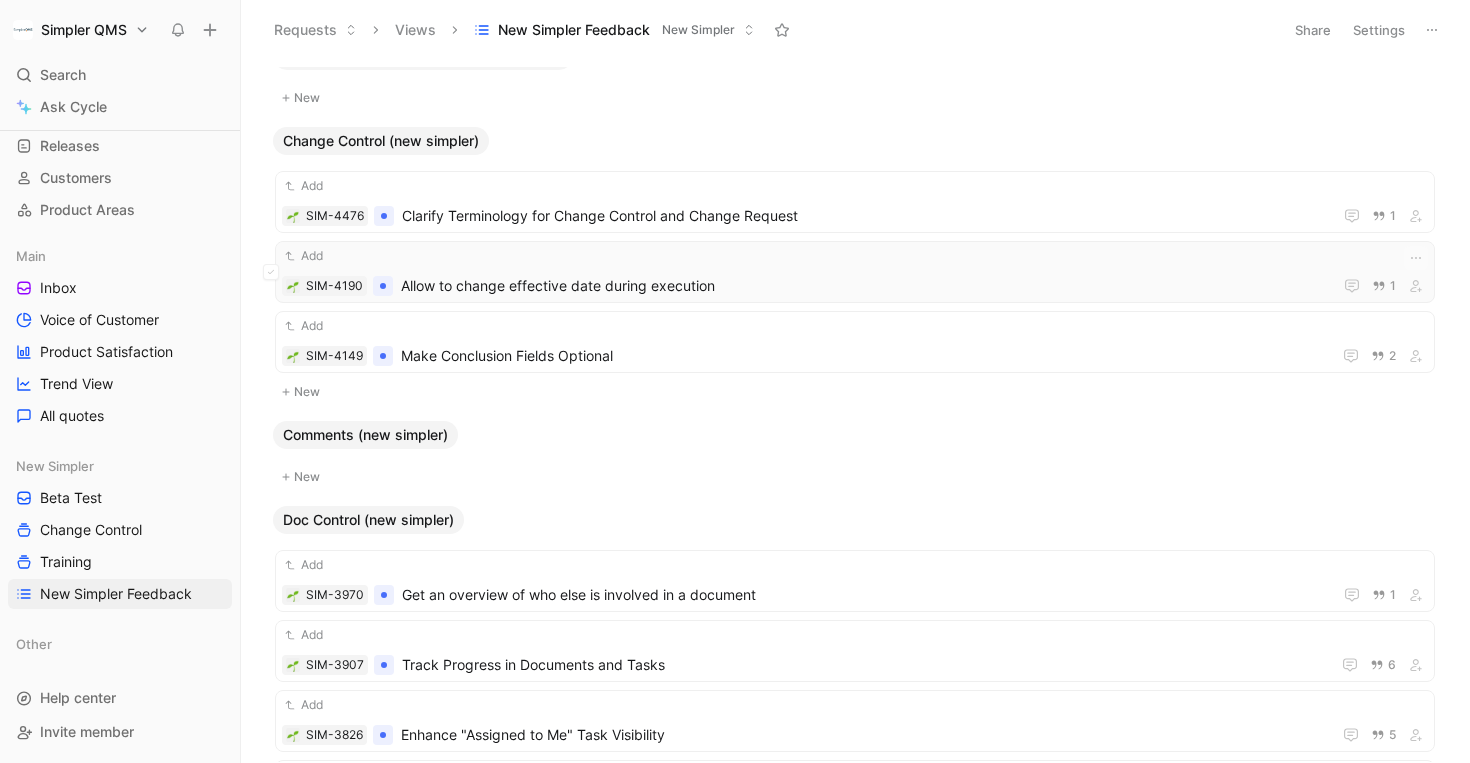 click on "Add" at bounding box center [855, 256] 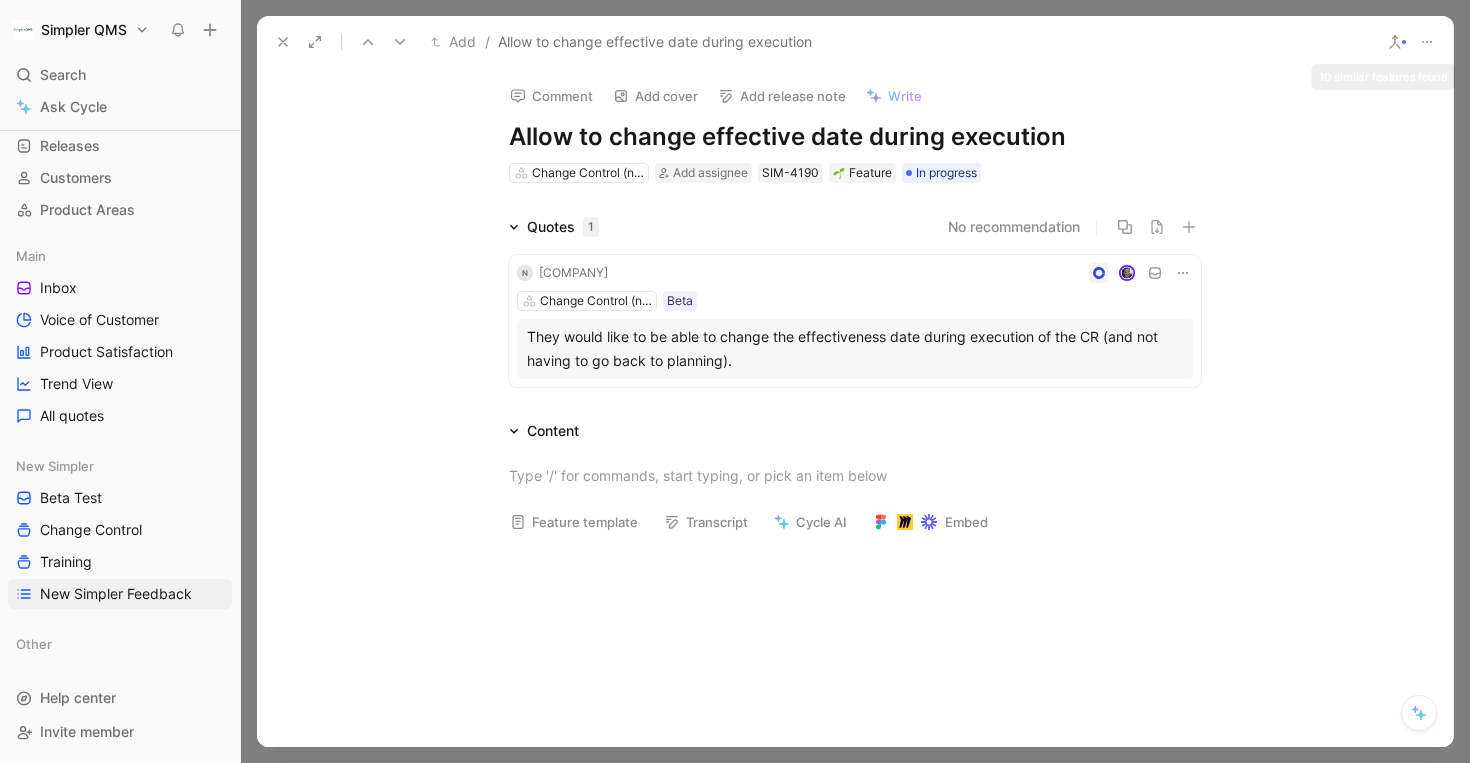 click at bounding box center [1395, 42] 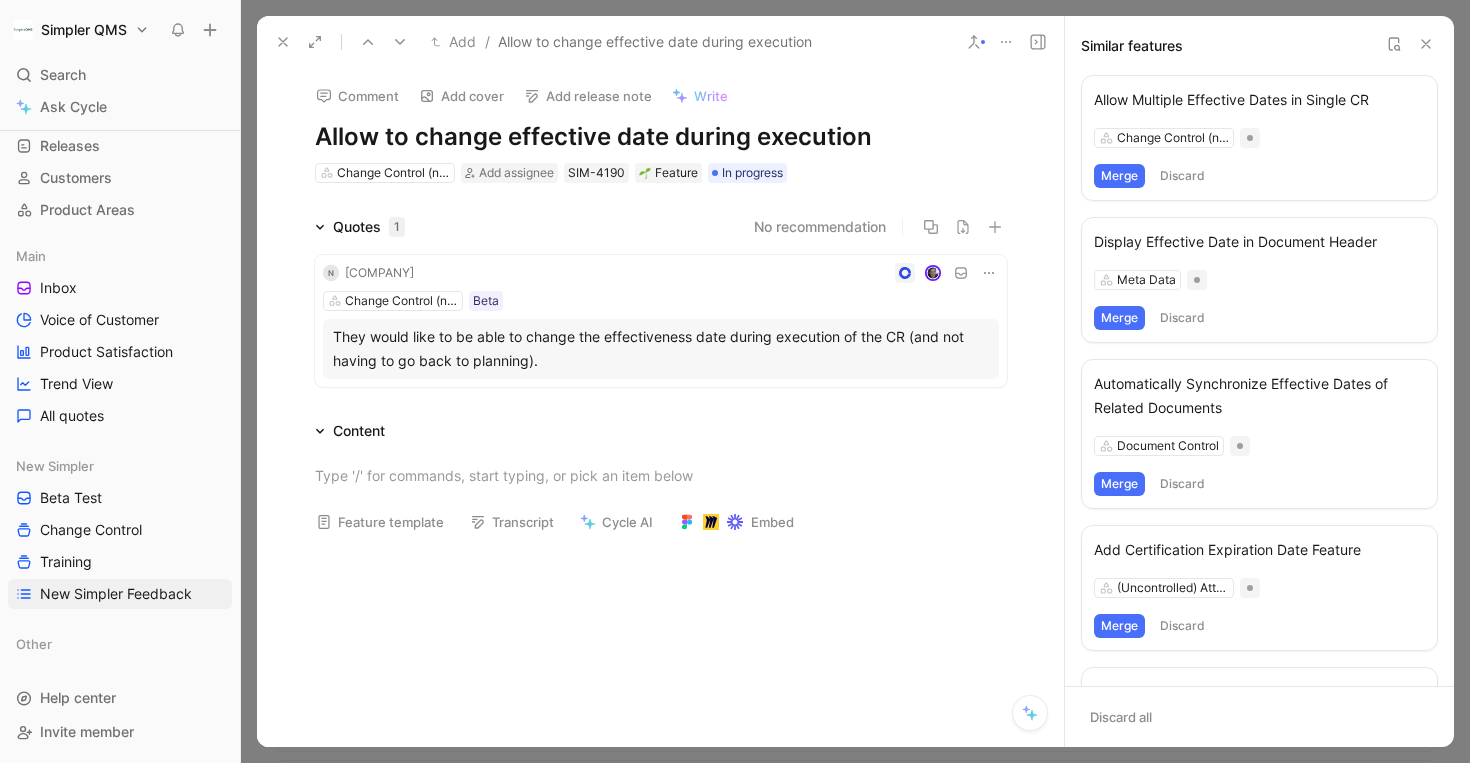 click at bounding box center (1394, 44) 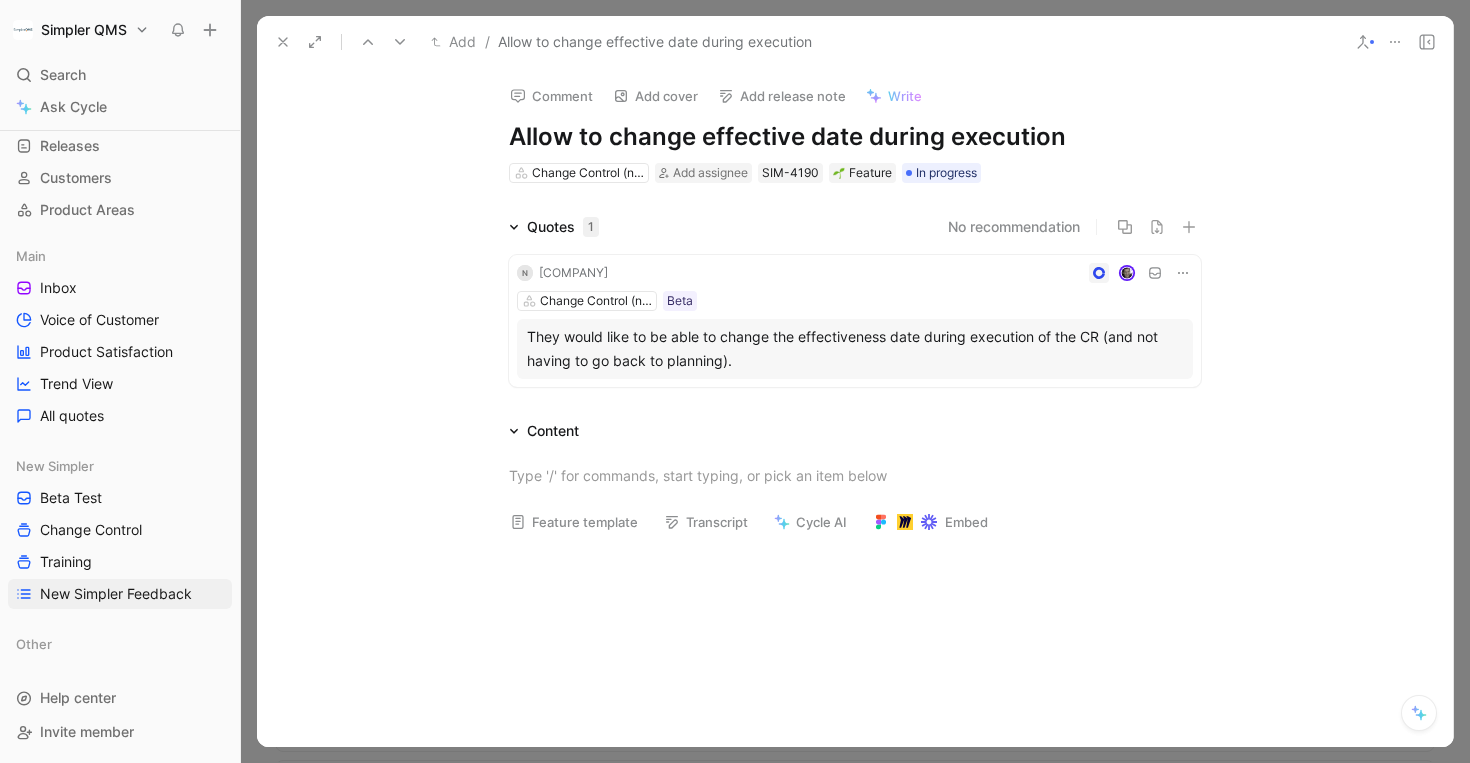 click at bounding box center (1395, 42) 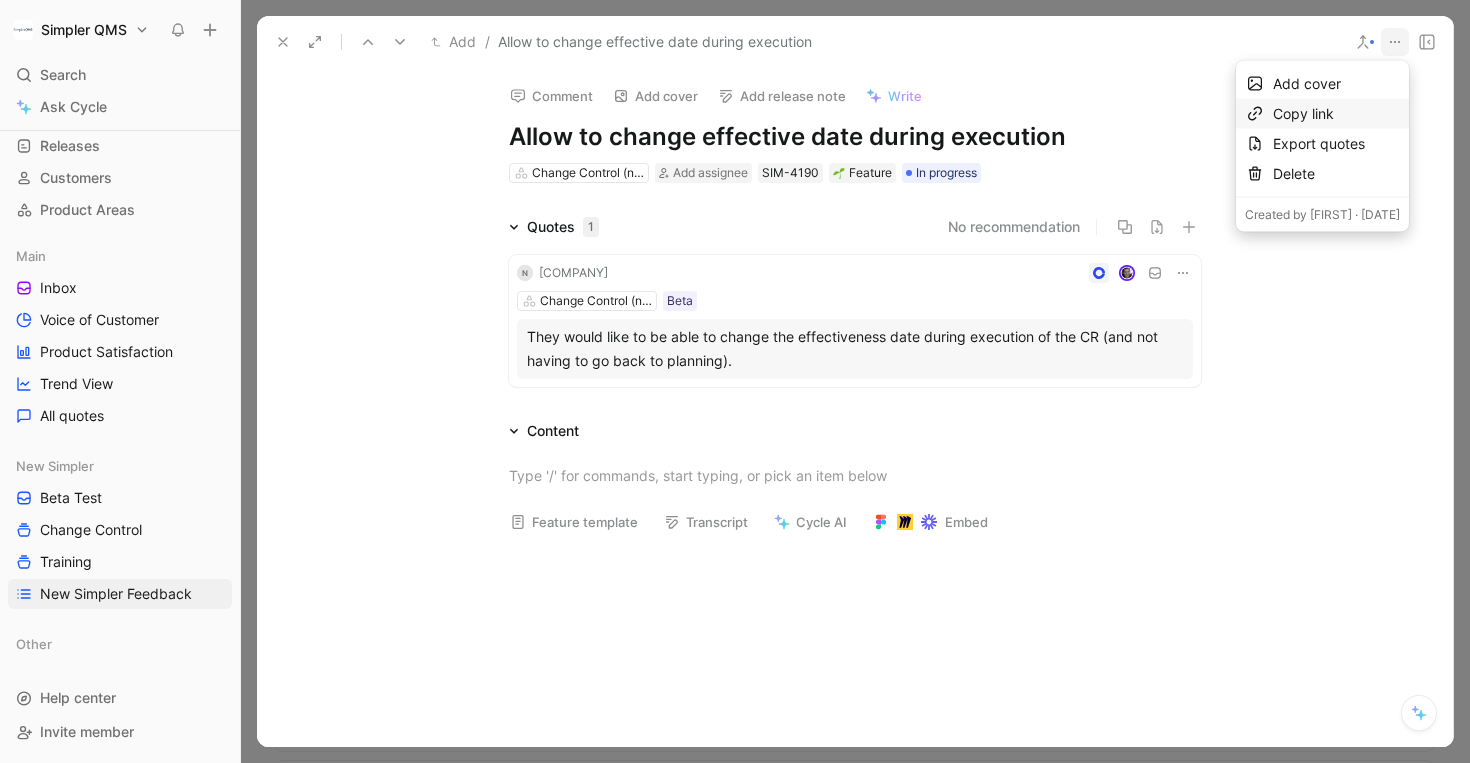 click on "Copy link" at bounding box center [1336, 84] 